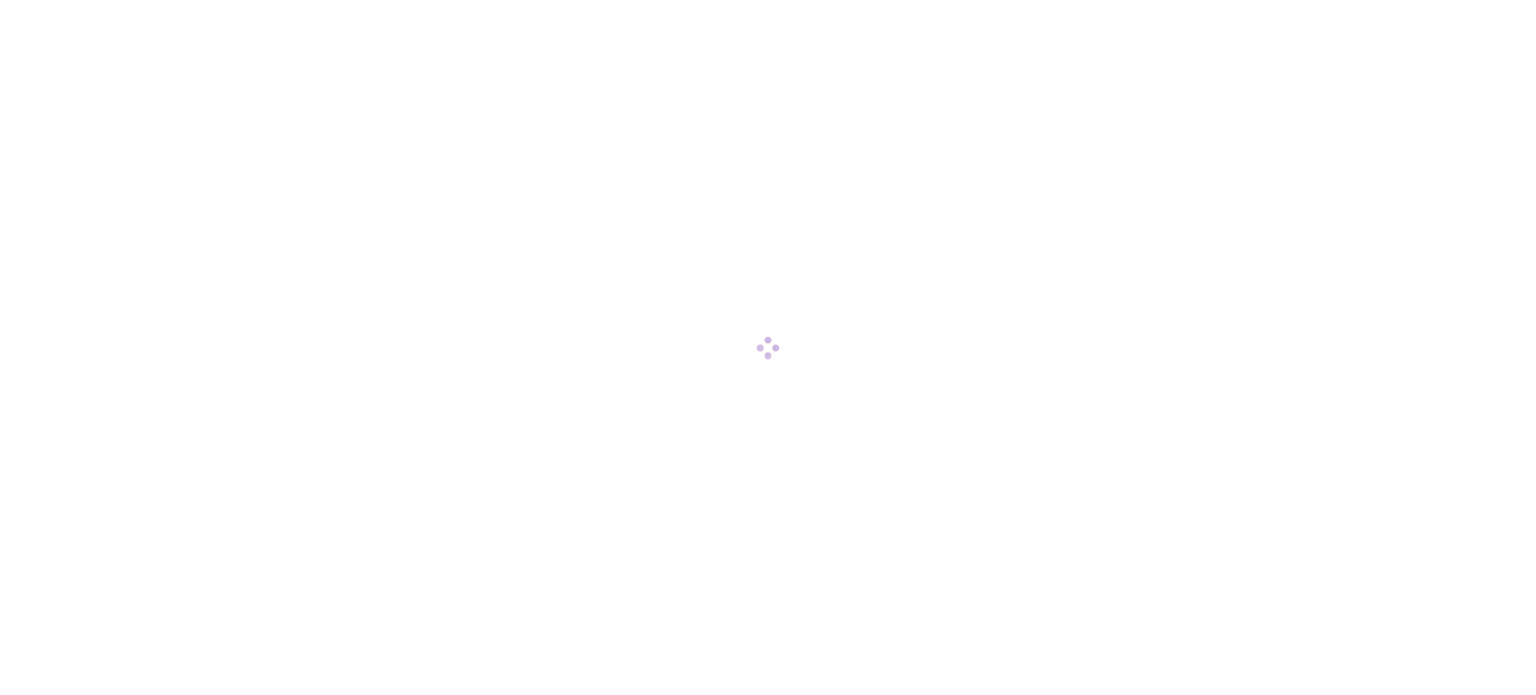 scroll, scrollTop: 0, scrollLeft: 0, axis: both 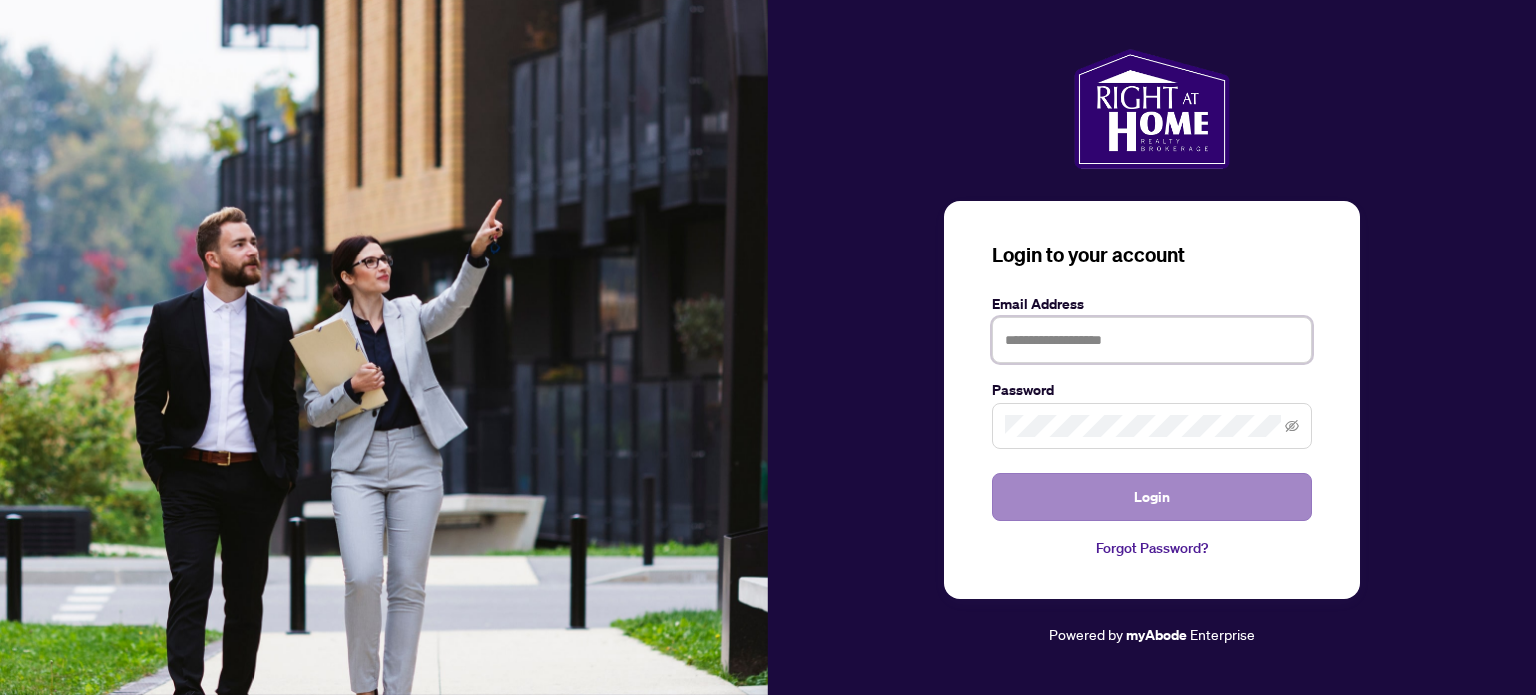 type on "**********" 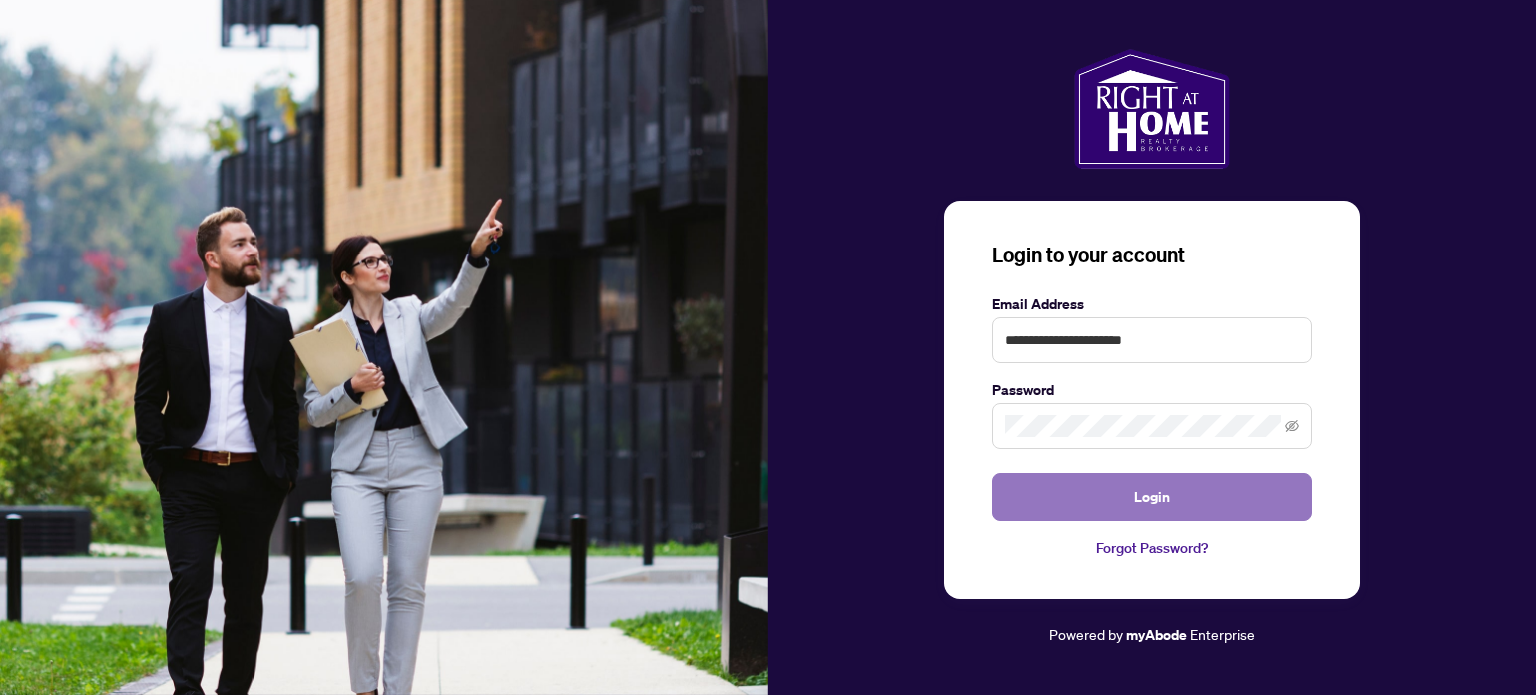 click on "Login" at bounding box center (1152, 497) 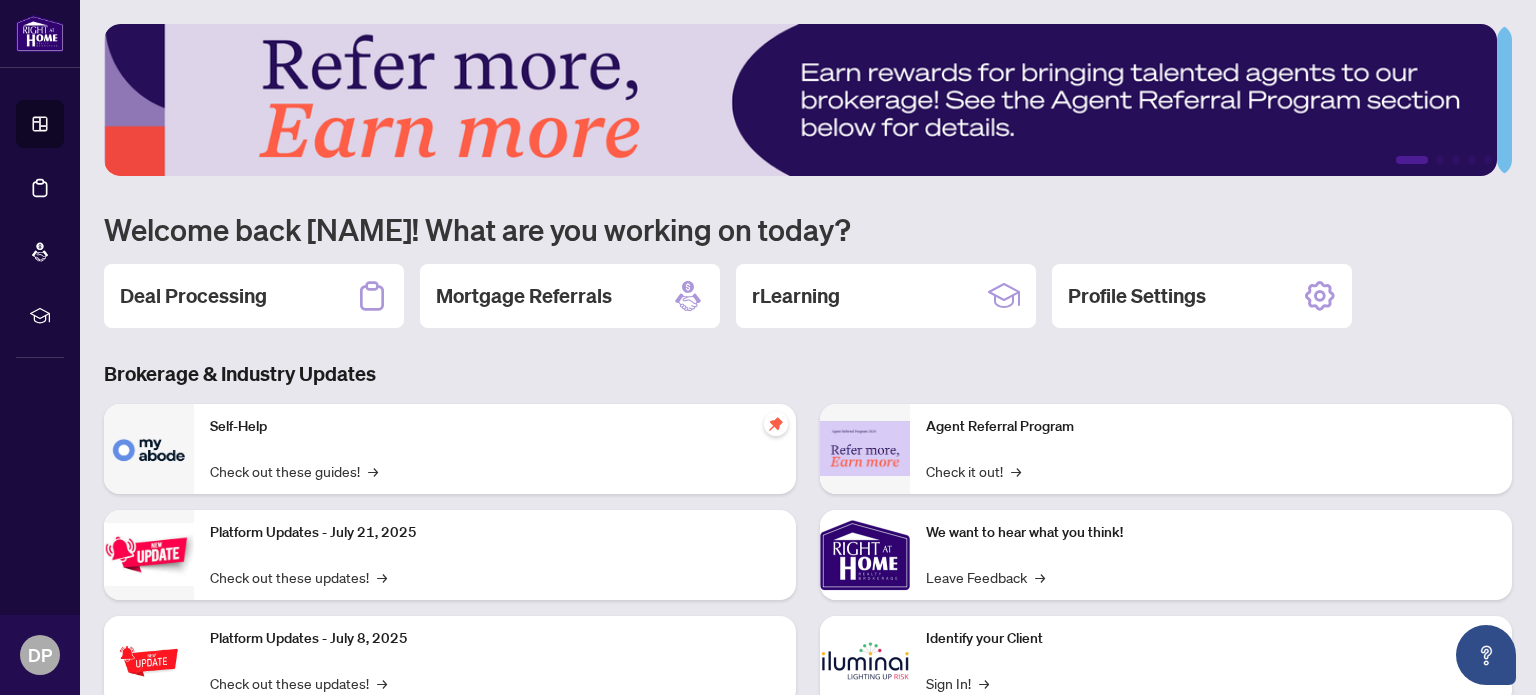 scroll, scrollTop: 168, scrollLeft: 0, axis: vertical 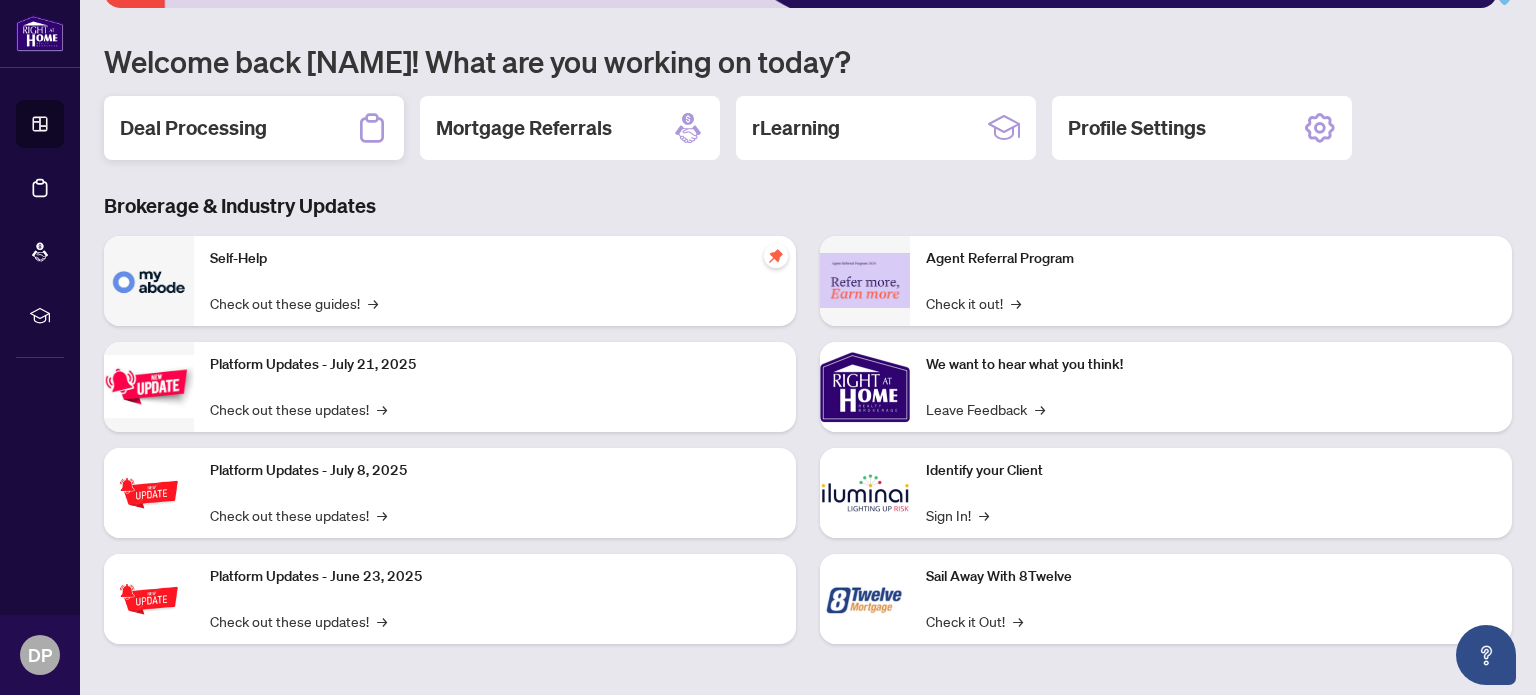 click on "Deal Processing" at bounding box center (193, 128) 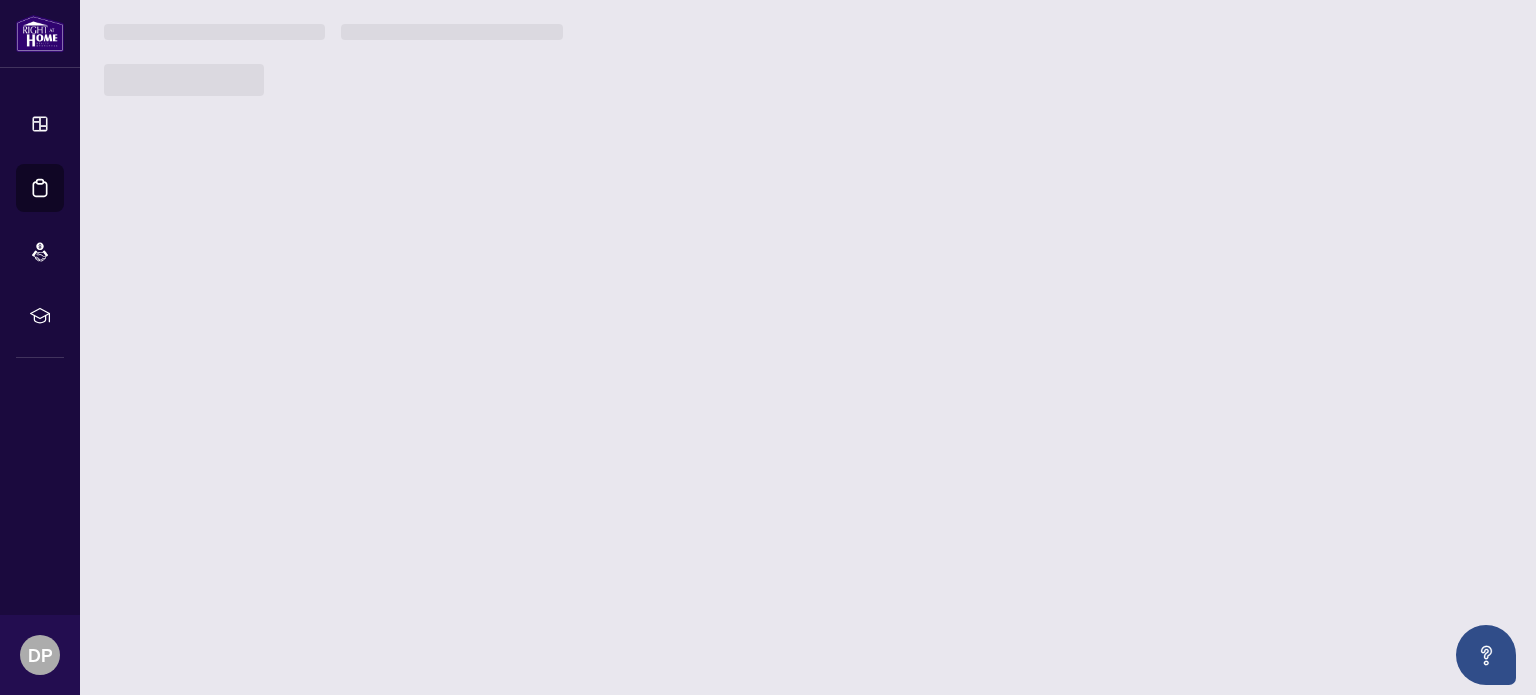 scroll, scrollTop: 0, scrollLeft: 0, axis: both 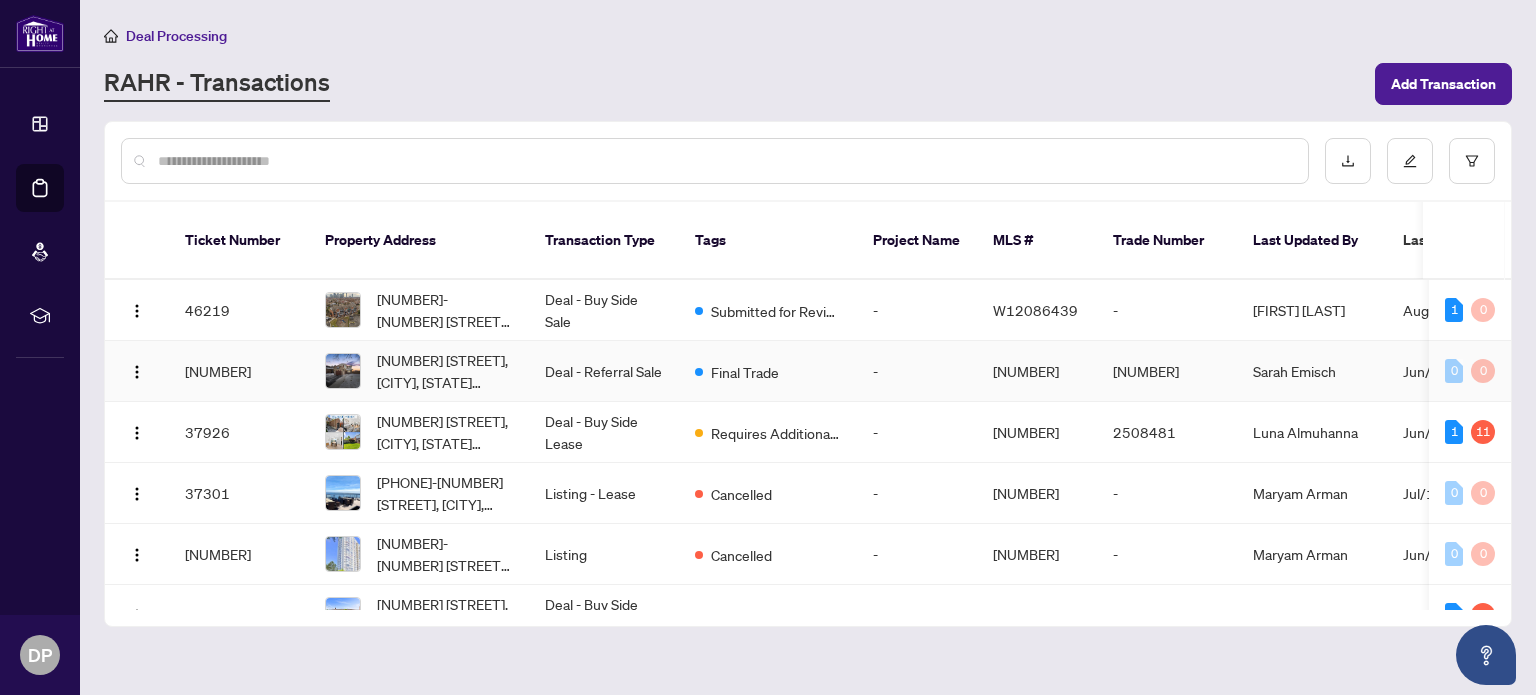 click on "Deal - Referral Sale" at bounding box center (604, 371) 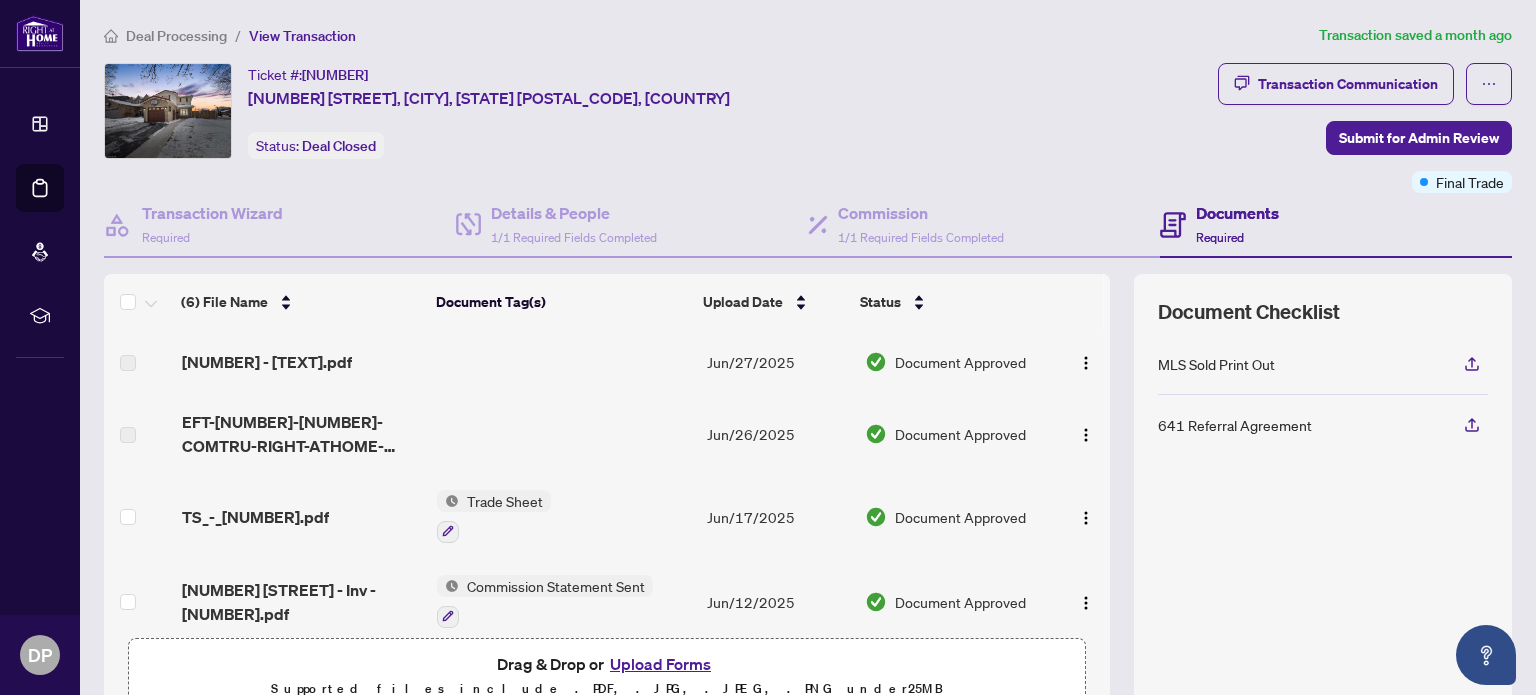 click on "Trade Sheet" at bounding box center [505, 501] 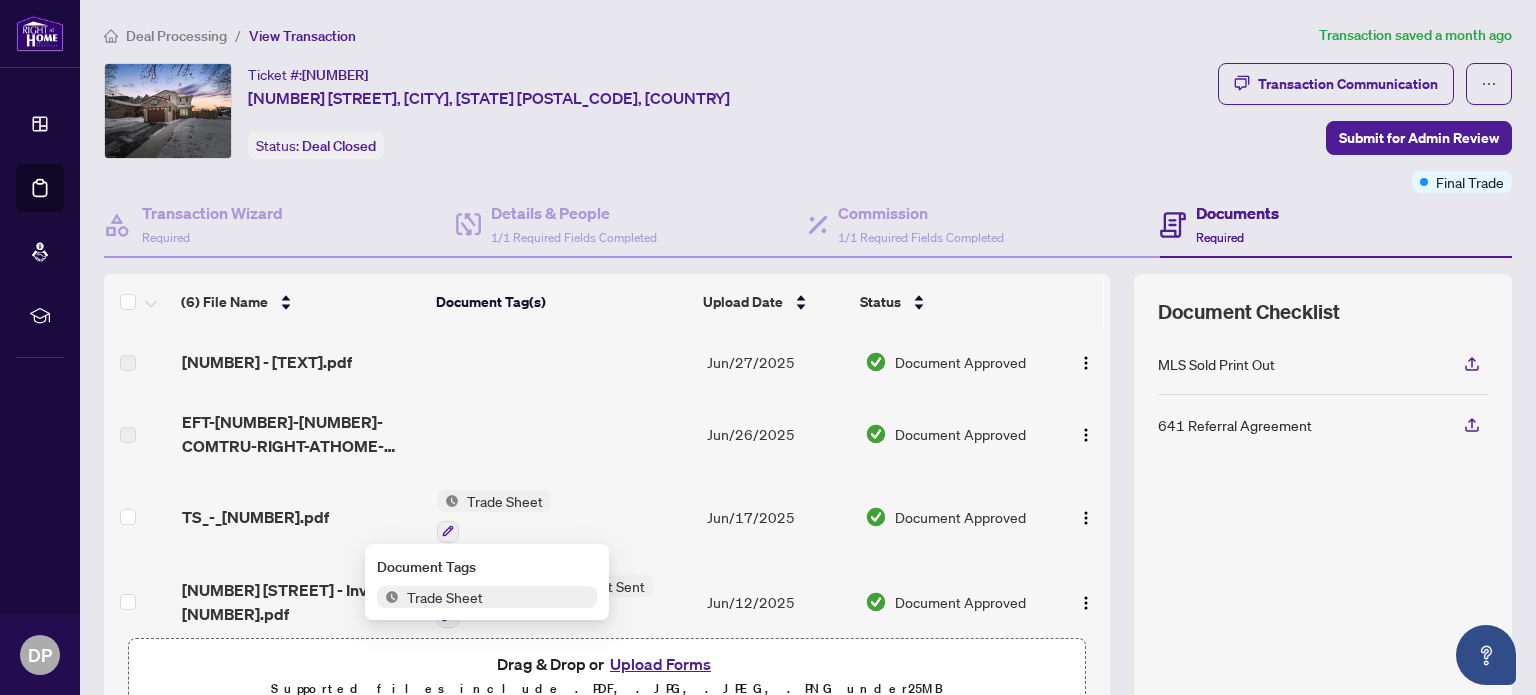 click on "Trade Sheet" at bounding box center (445, 597) 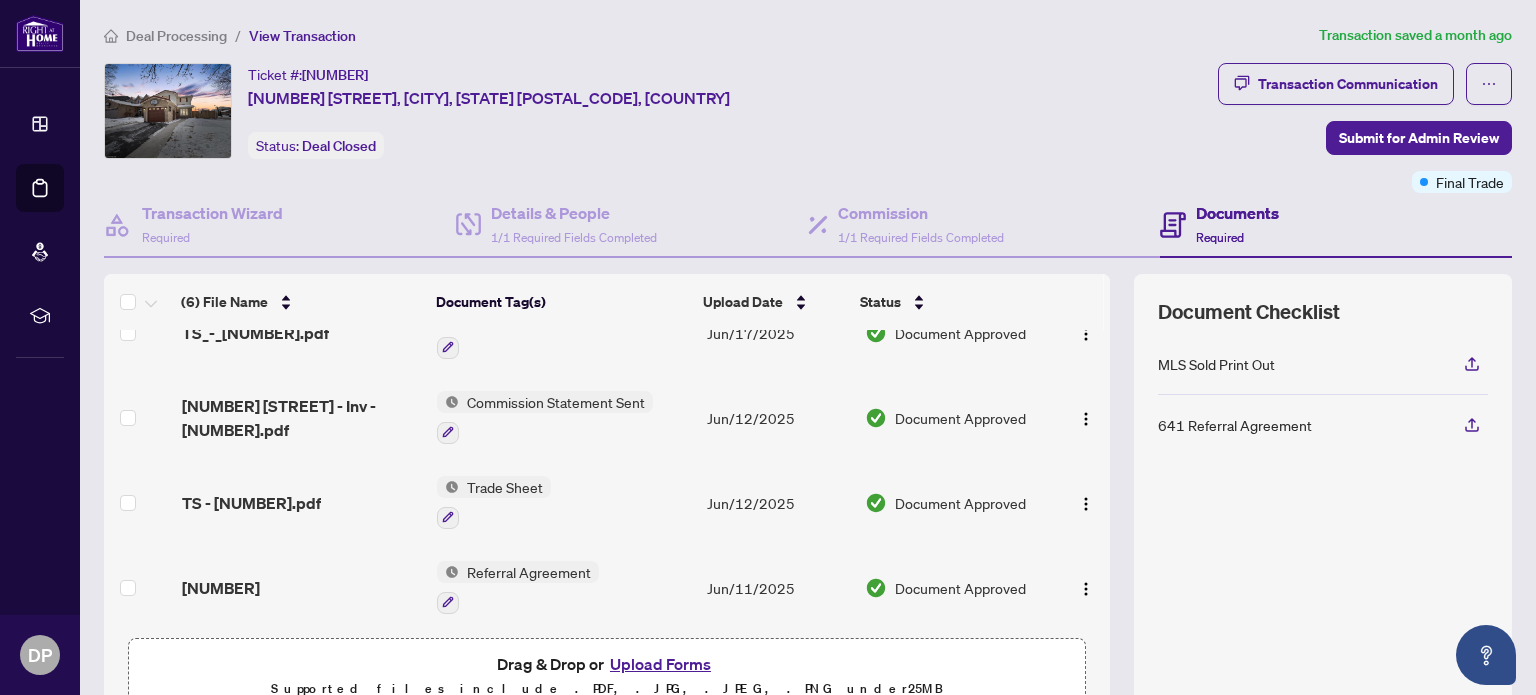 scroll, scrollTop: 189, scrollLeft: 0, axis: vertical 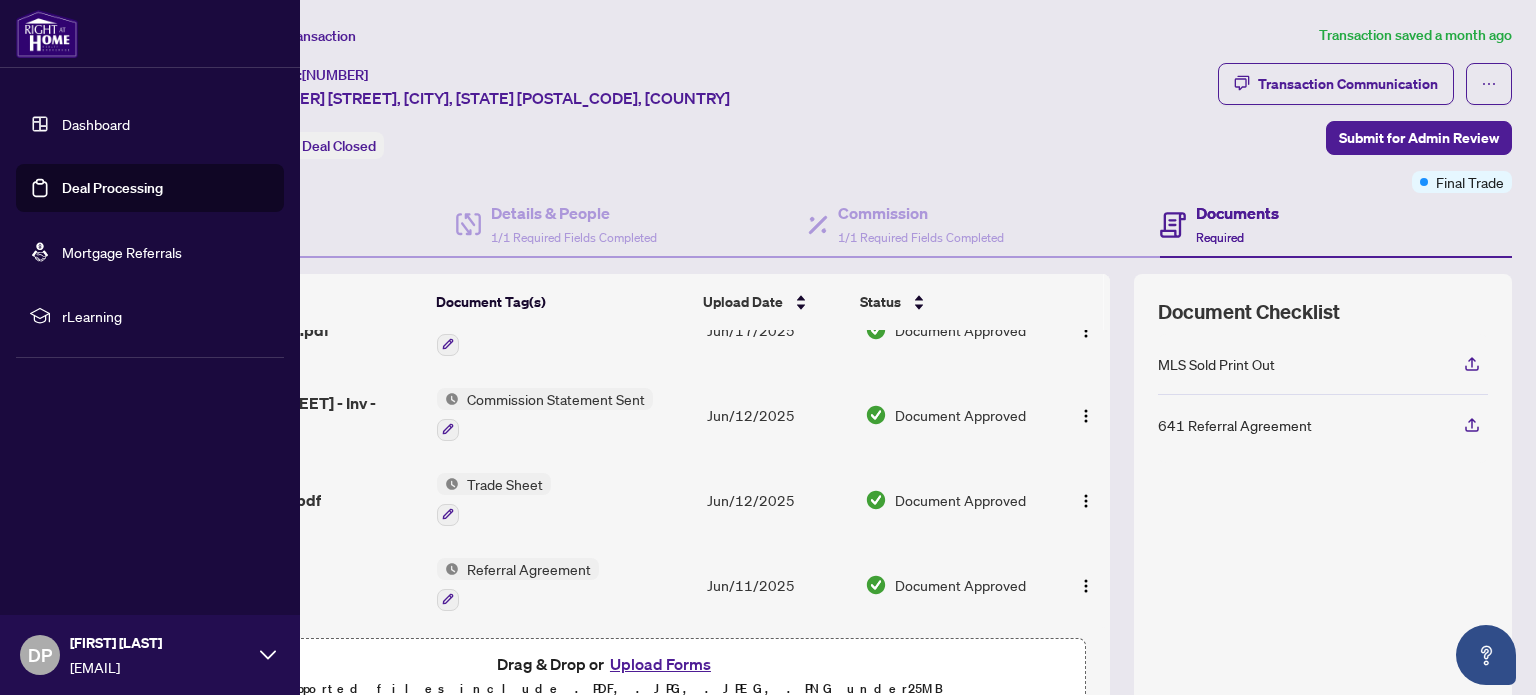 click on "Dashboard" at bounding box center (96, 124) 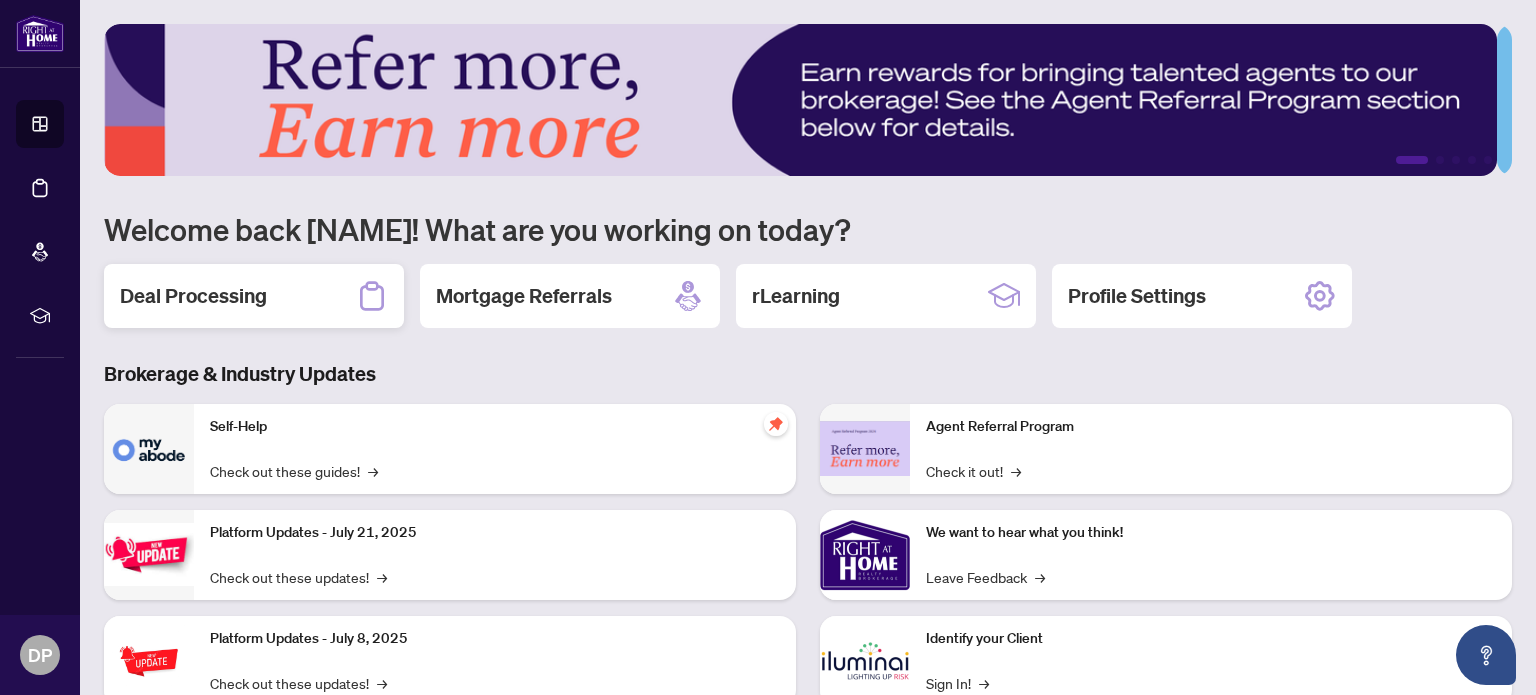click on "Deal Processing" at bounding box center [193, 296] 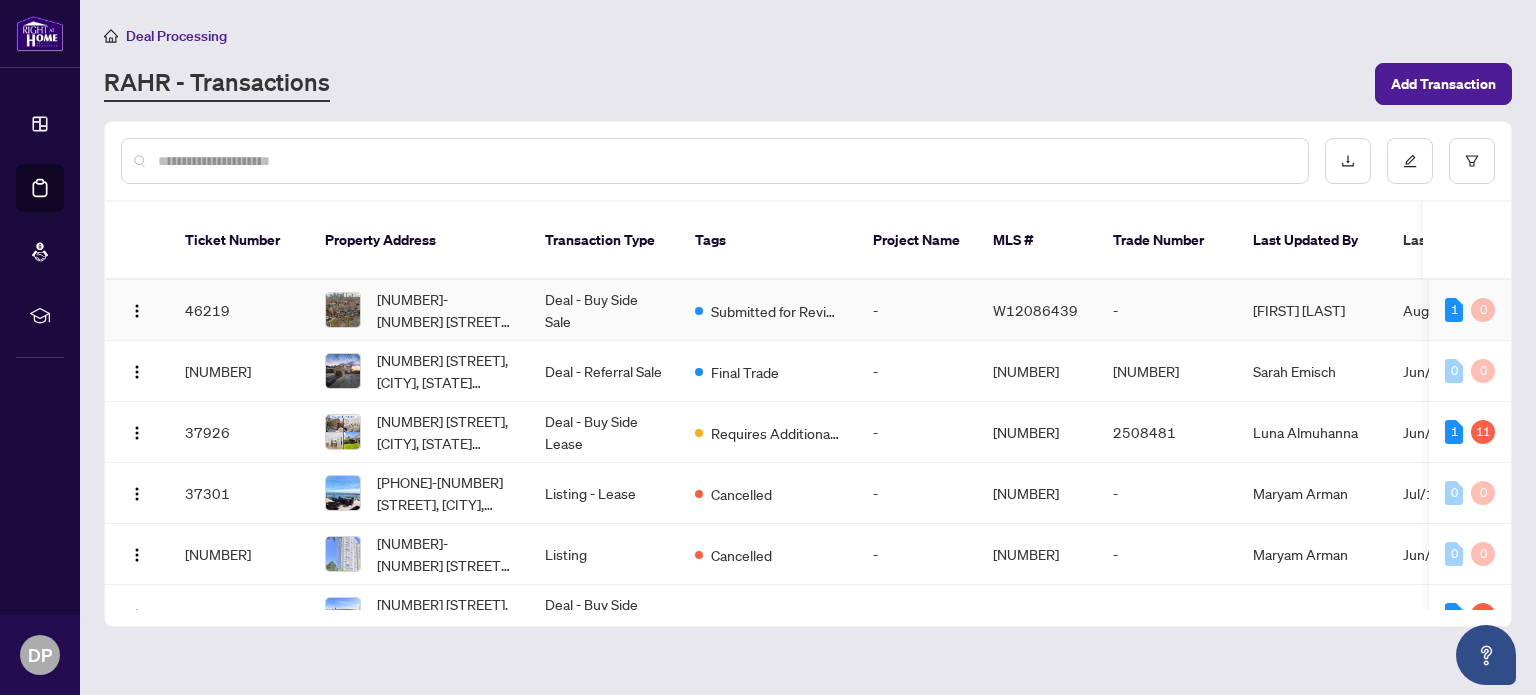 click on "Deal - Buy Side Sale" at bounding box center [604, 310] 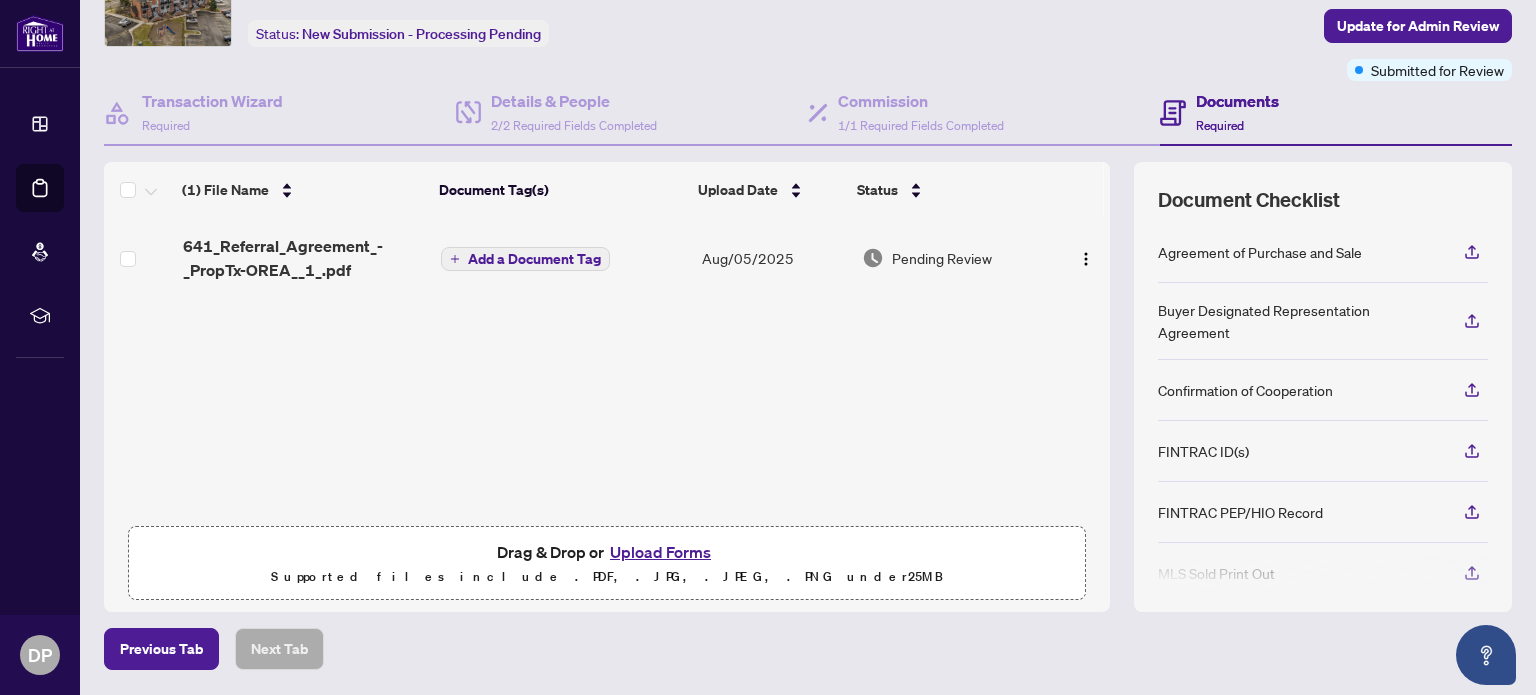 scroll, scrollTop: 111, scrollLeft: 0, axis: vertical 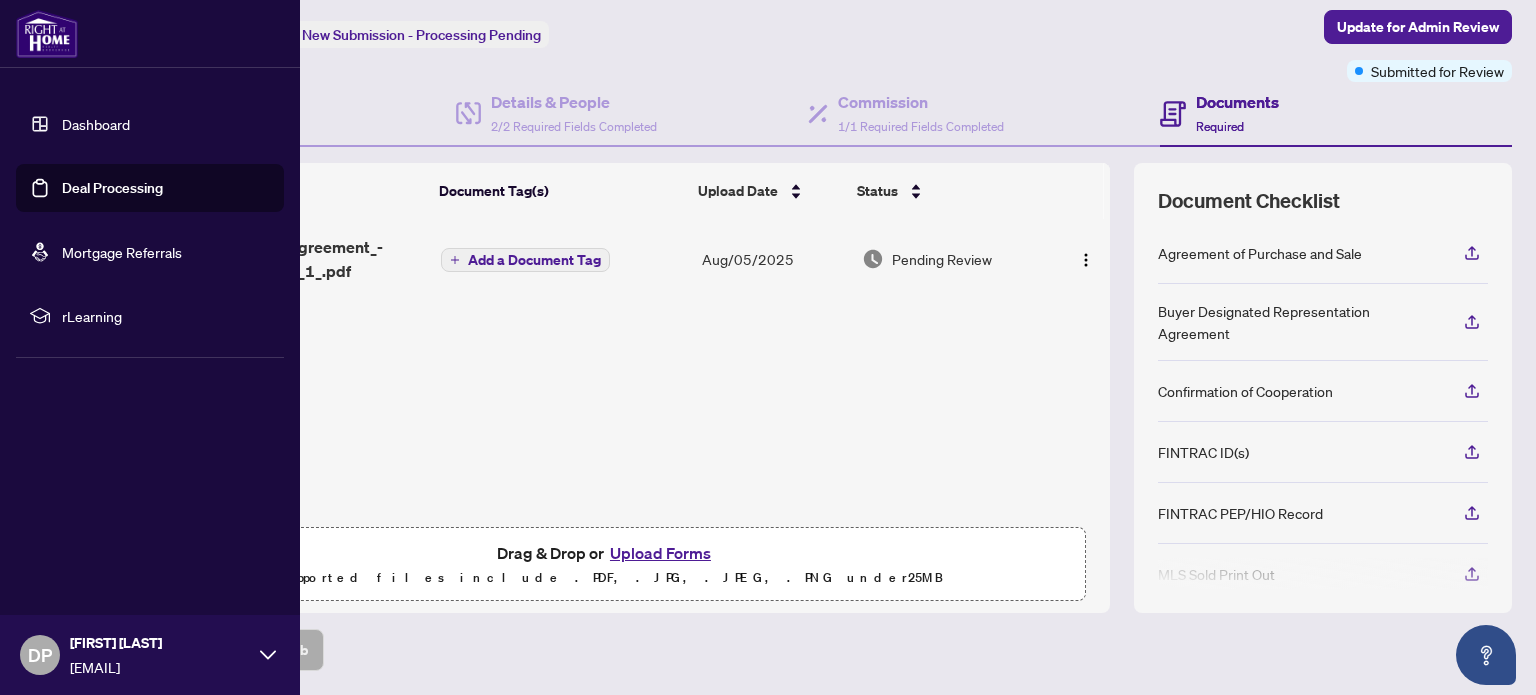 click on "Deal Processing" at bounding box center (112, 188) 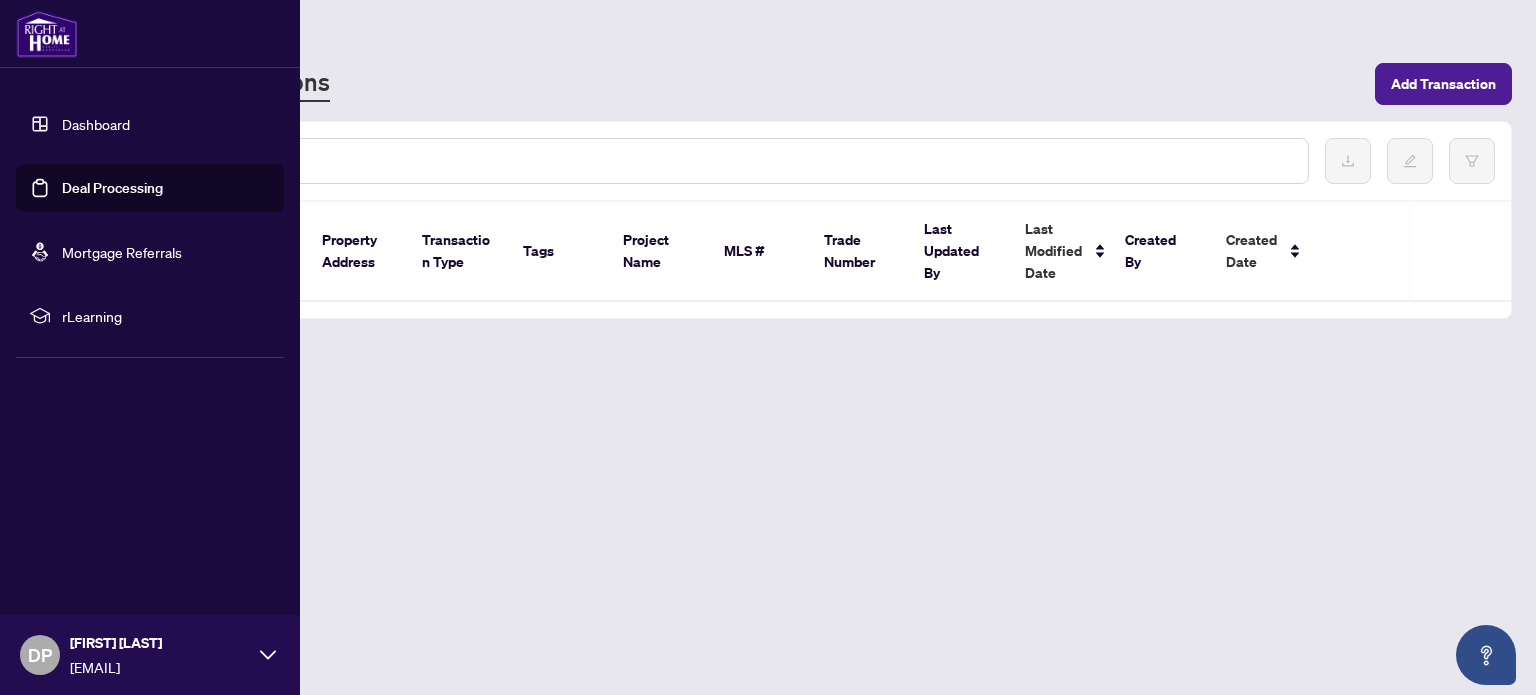 scroll, scrollTop: 0, scrollLeft: 0, axis: both 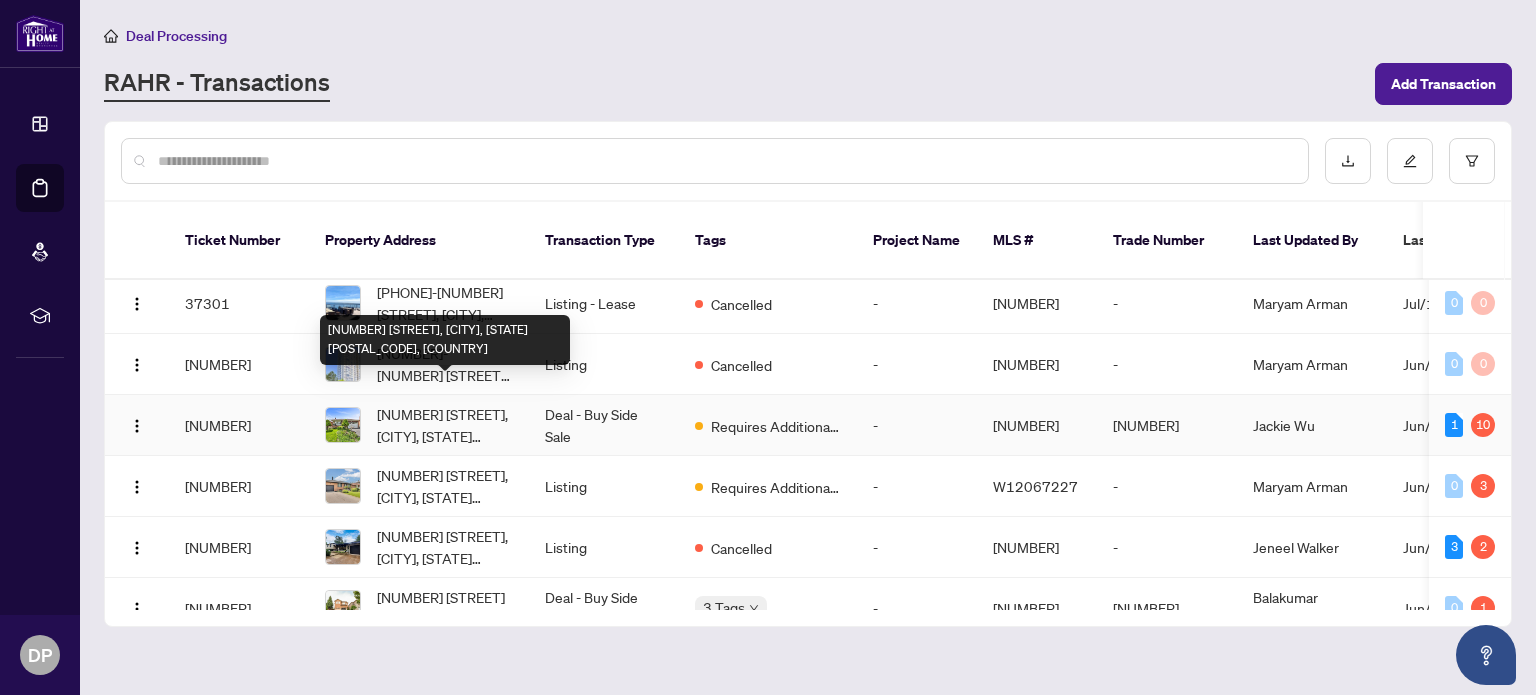 click on "[NUMBER] [STREET], [CITY], [STATE] [POSTAL_CODE], [COUNTRY]" at bounding box center [445, 425] 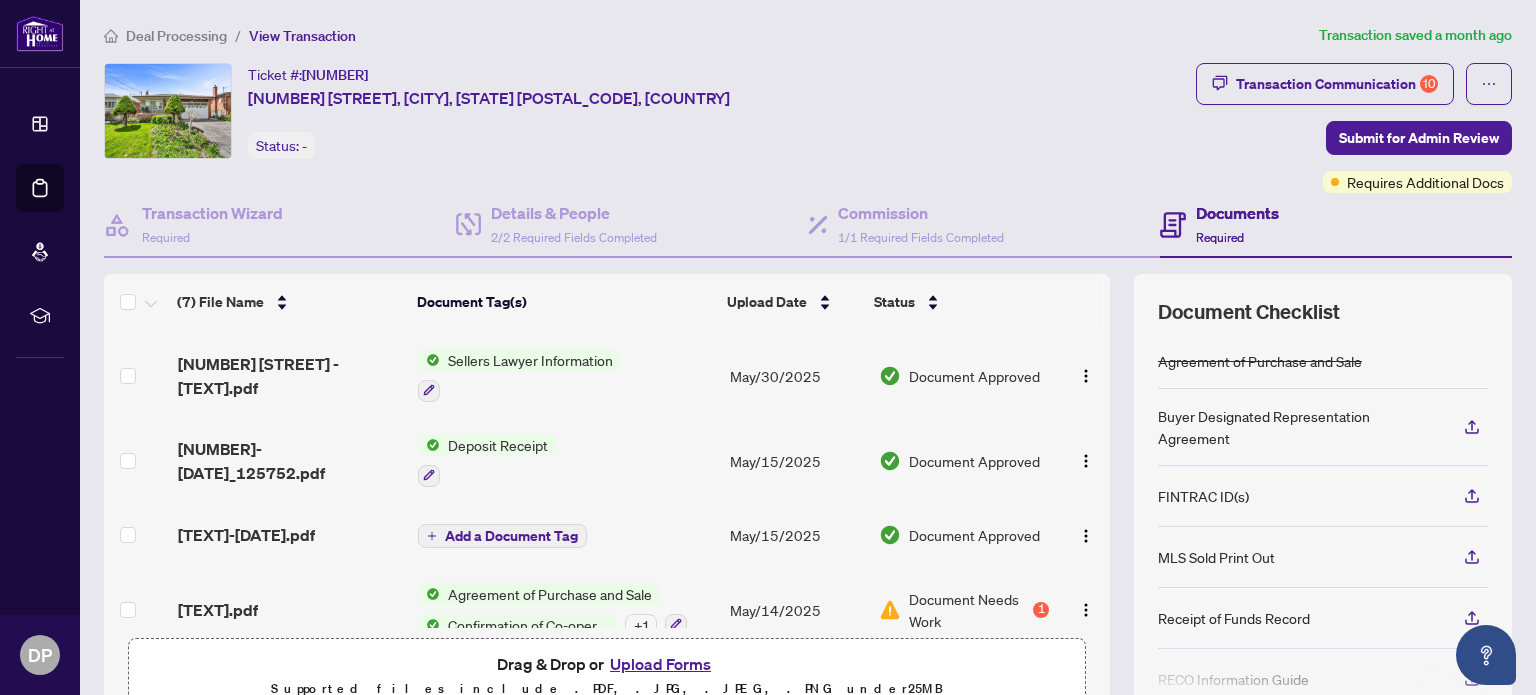 scroll, scrollTop: 167, scrollLeft: 0, axis: vertical 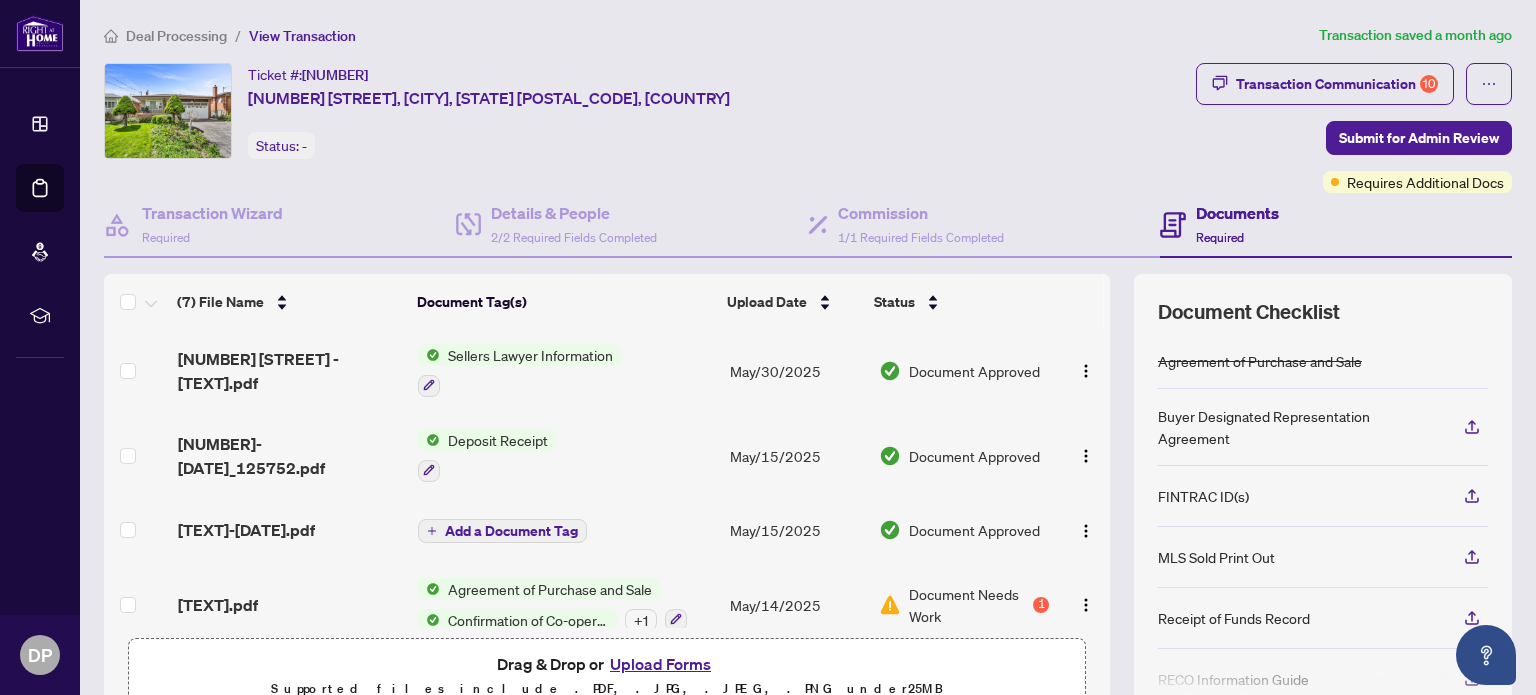 click on "[NUMBER]-[DATE]_125752.pdf" at bounding box center [290, 455] 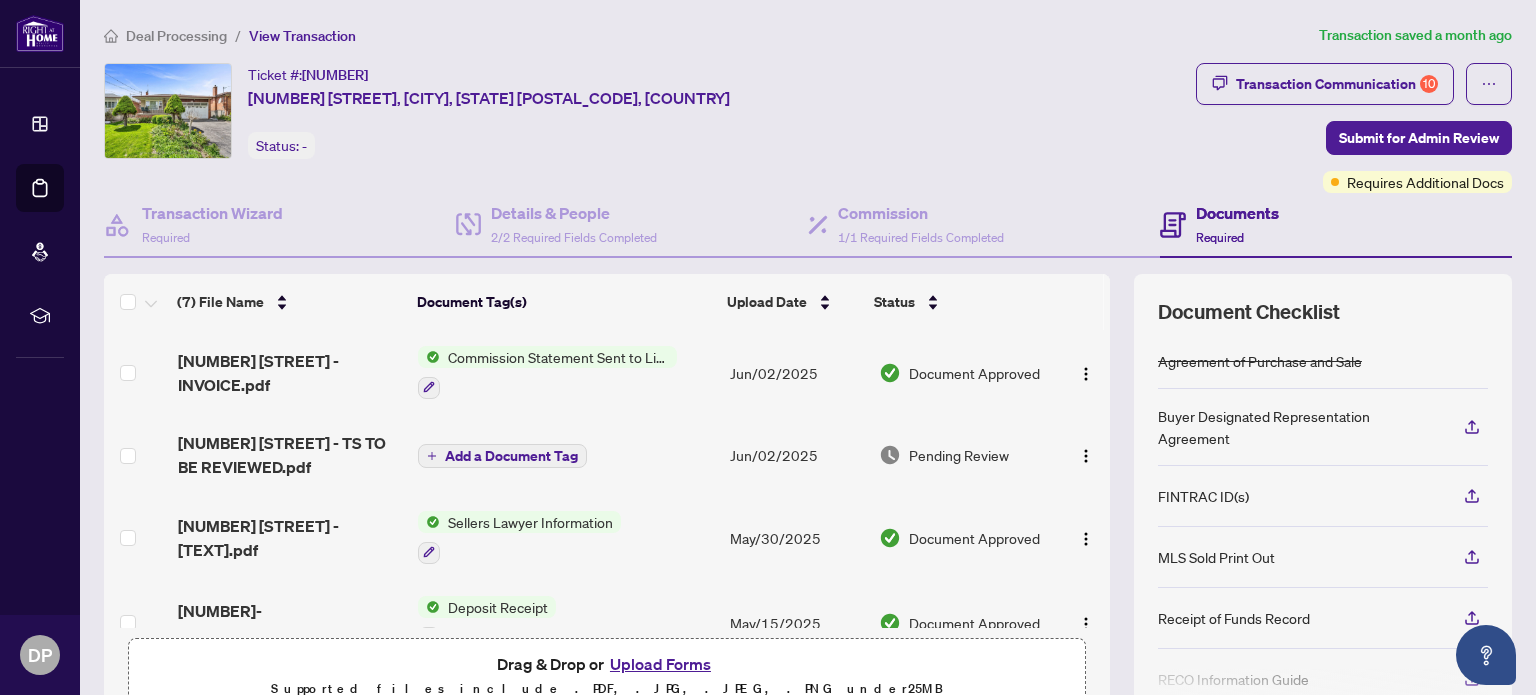 click on "Commission Statement Sent to Listing Brokerage" at bounding box center [558, 357] 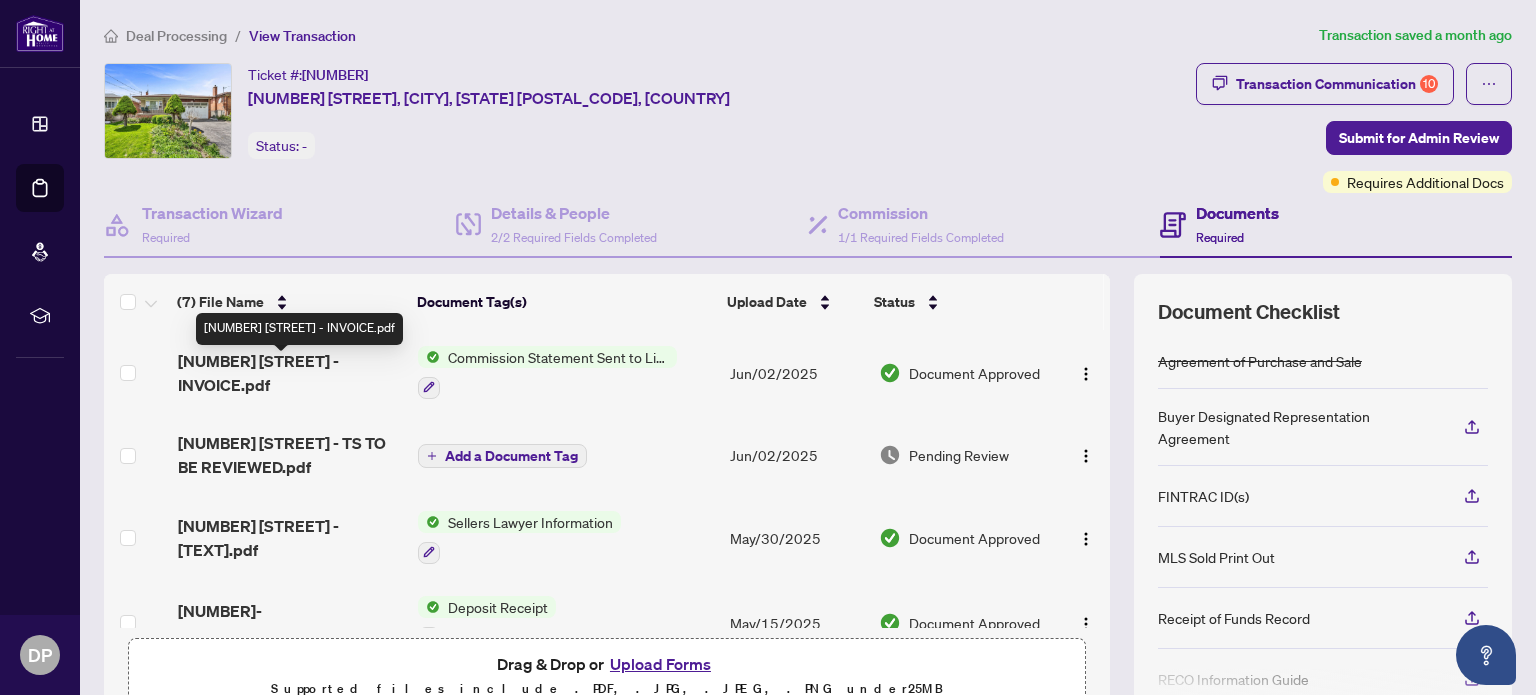 click on "[NUMBER] [STREET] - INVOICE.pdf" at bounding box center [290, 373] 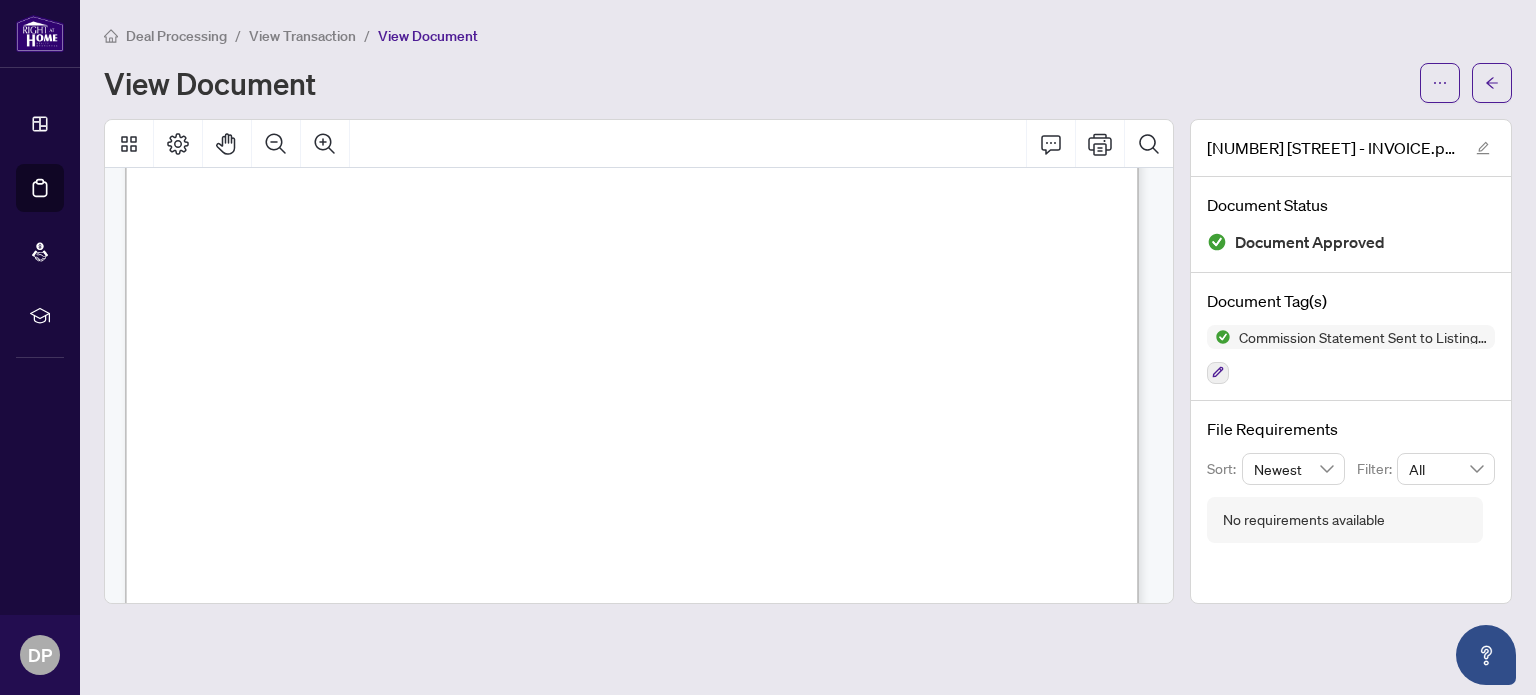 scroll, scrollTop: 0, scrollLeft: 0, axis: both 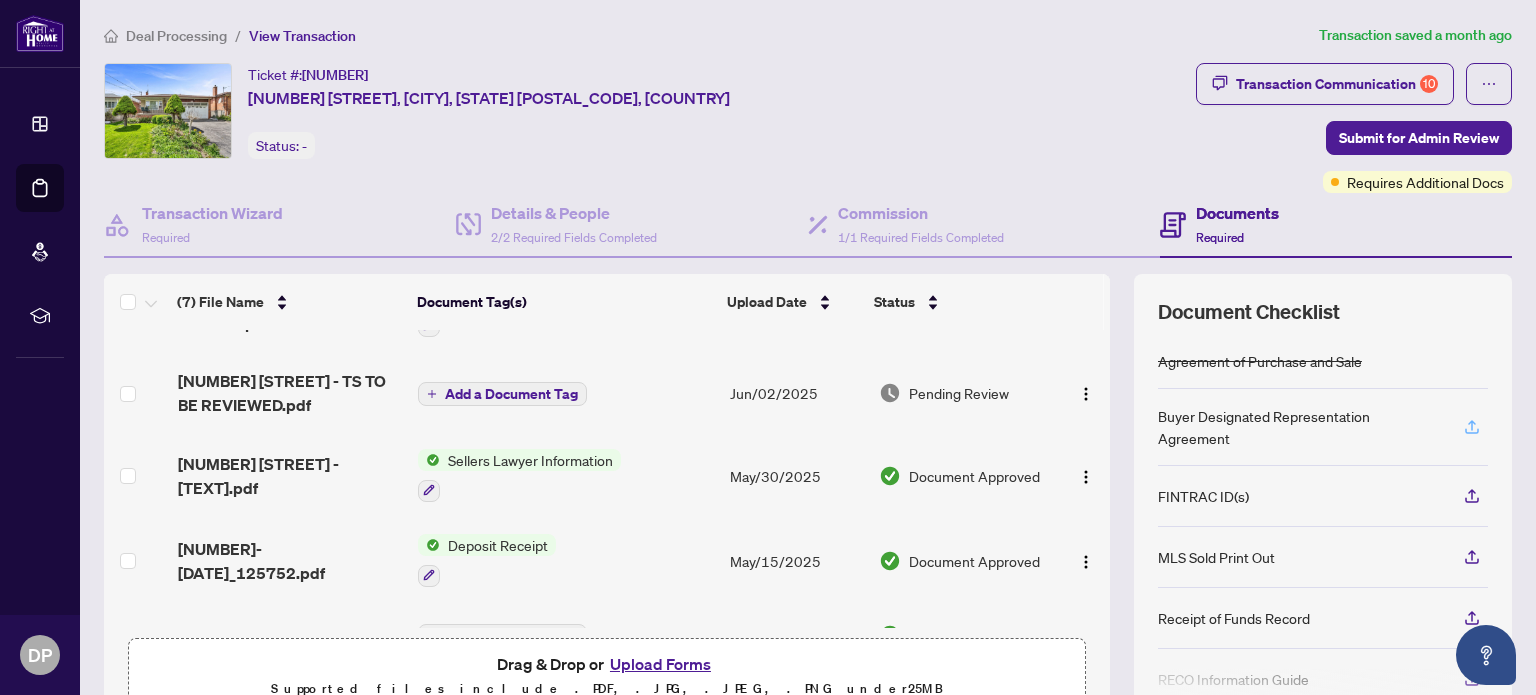 click 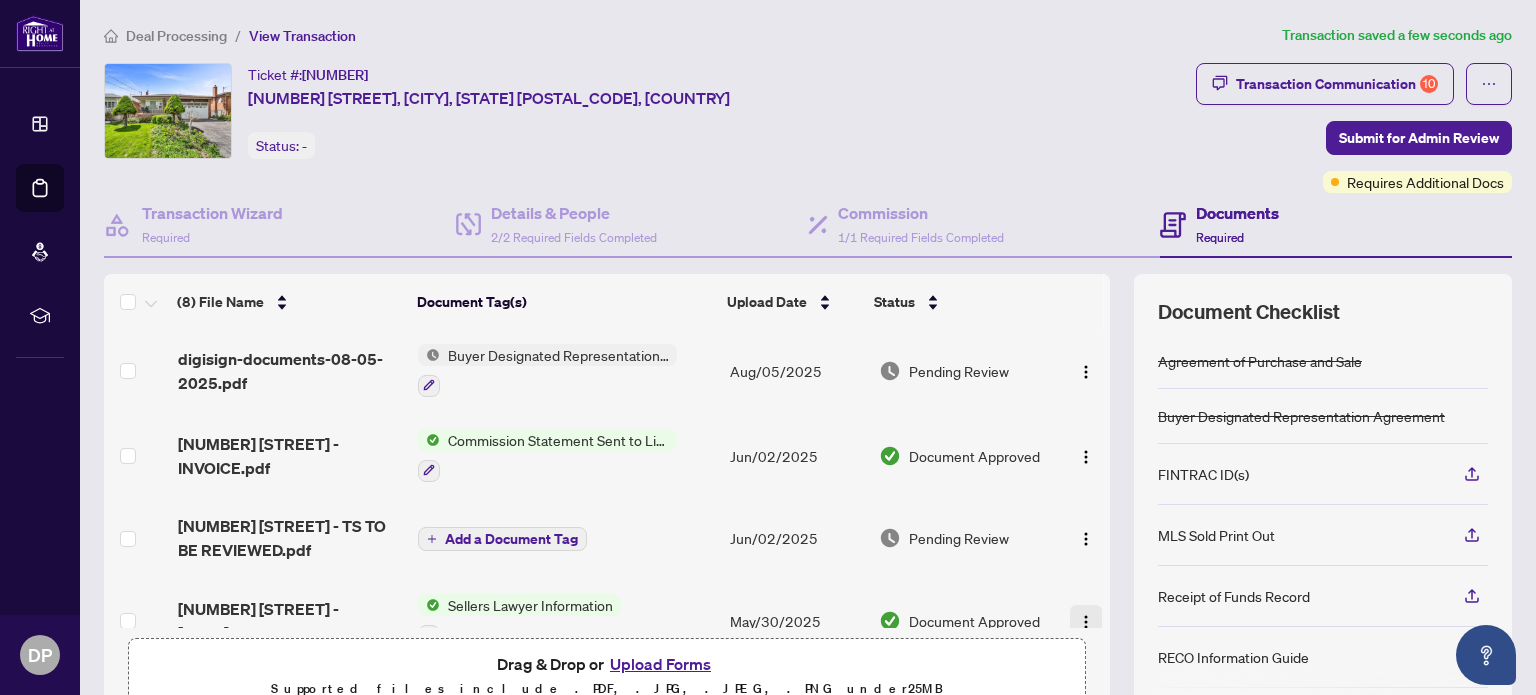 scroll, scrollTop: 0, scrollLeft: 0, axis: both 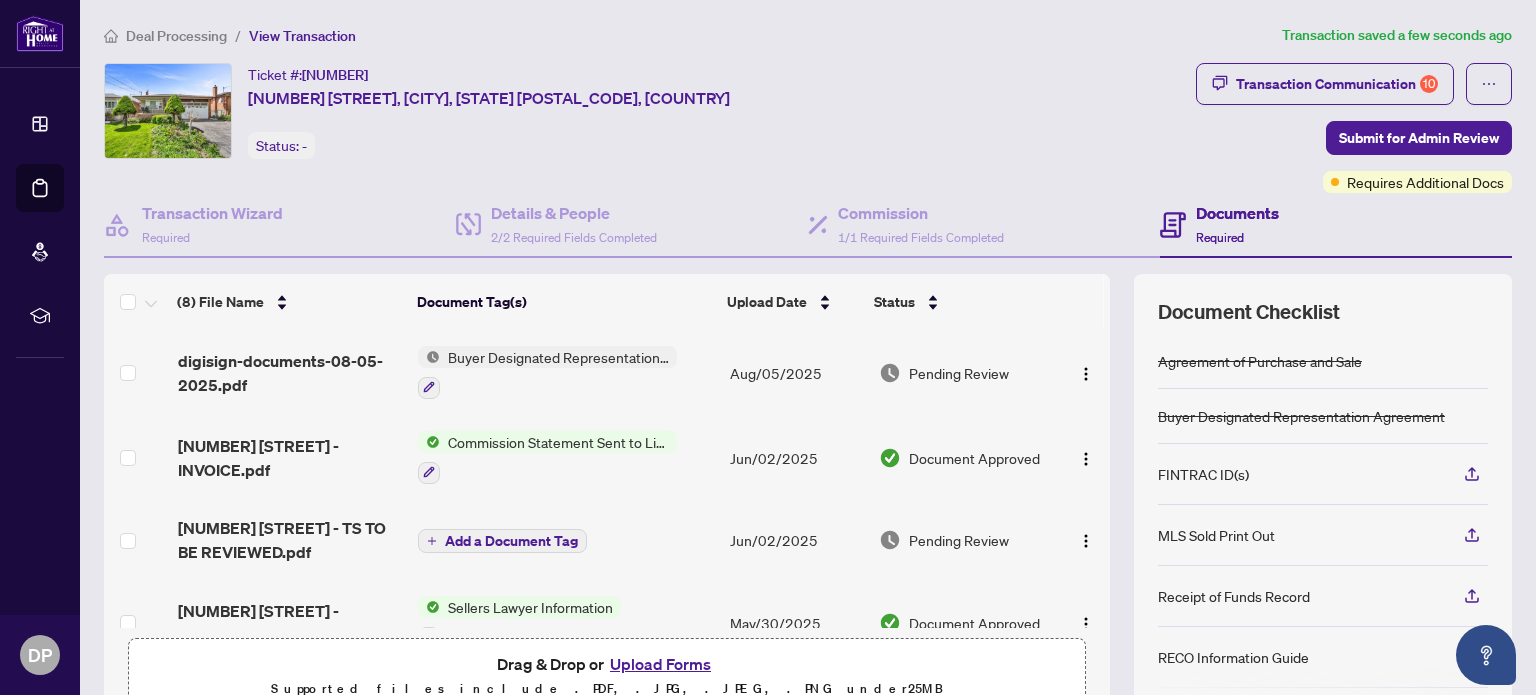 click on "Buyer Designated Representation Agreement" at bounding box center (558, 357) 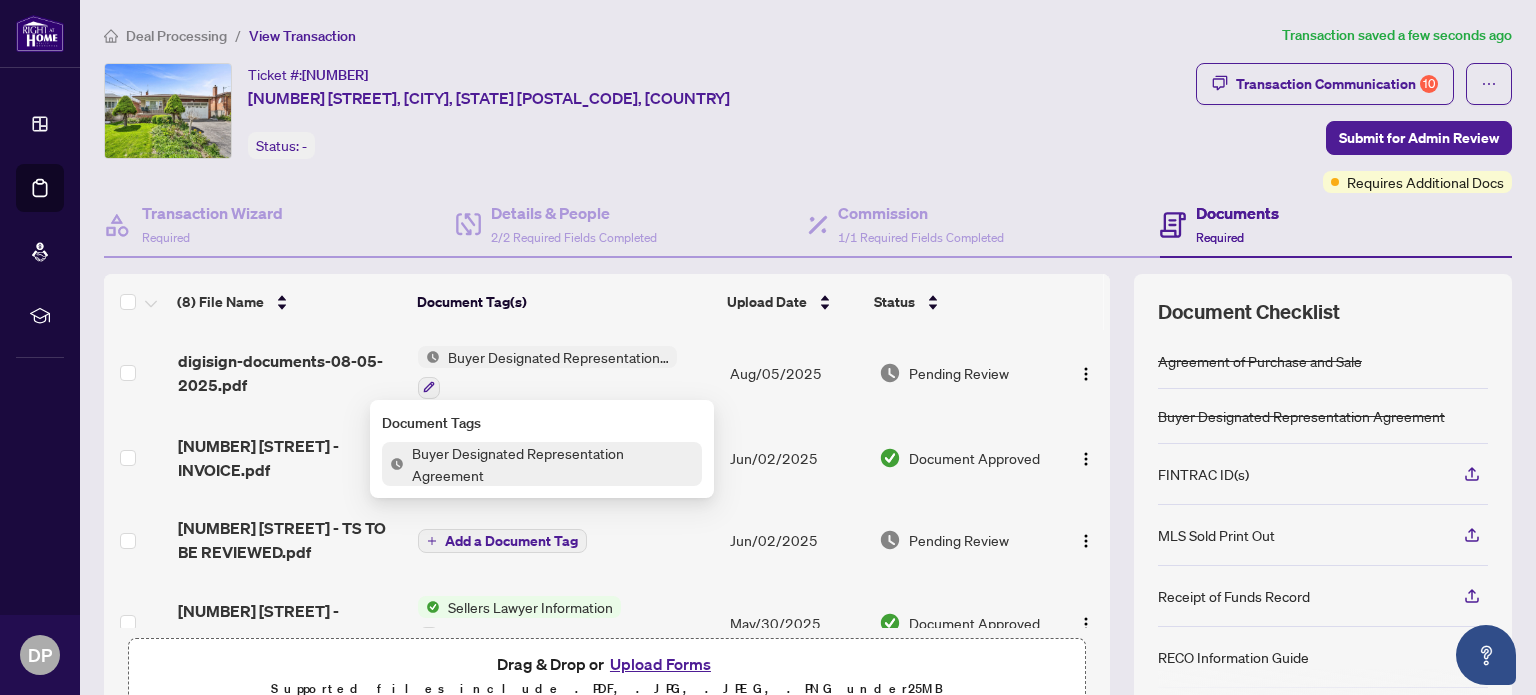 click on "Buyer Designated Representation Agreement" at bounding box center [558, 357] 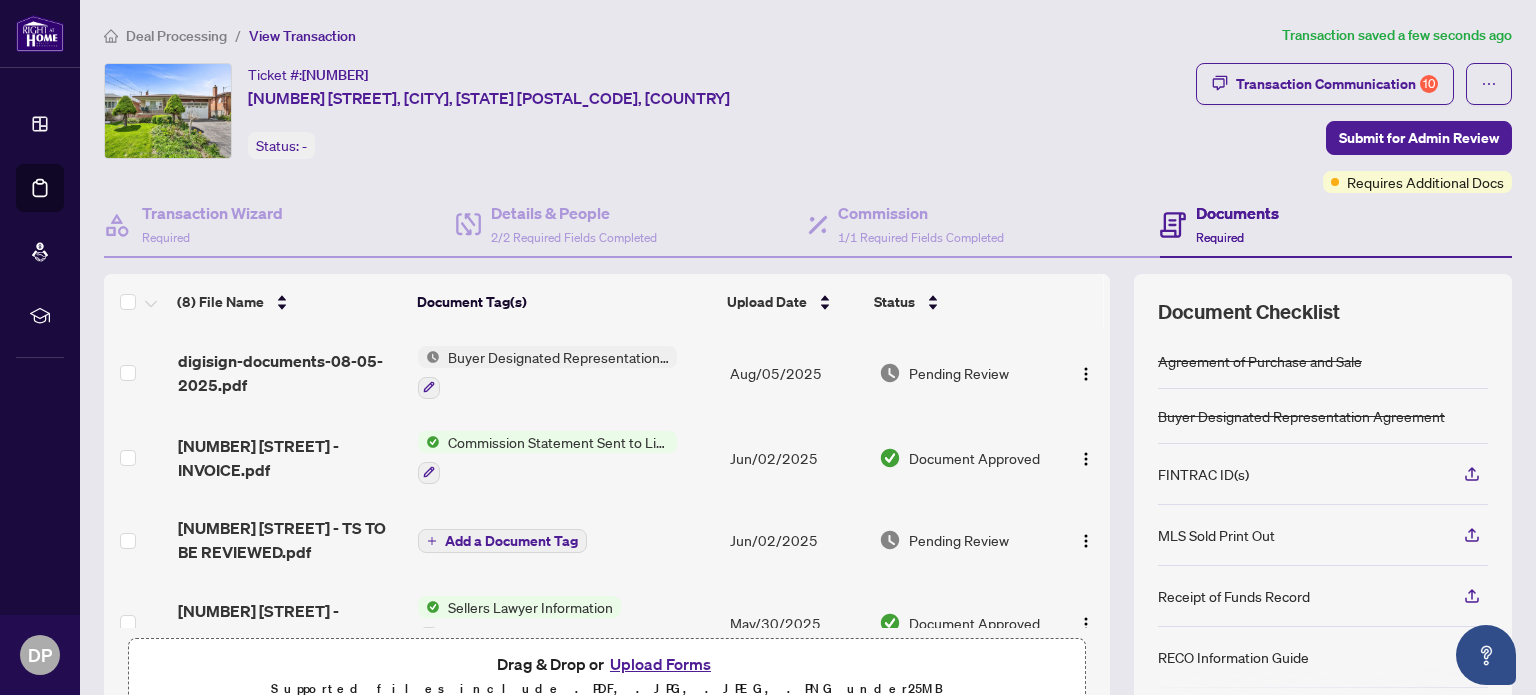 click on "Buyer Designated Representation Agreement" at bounding box center [558, 357] 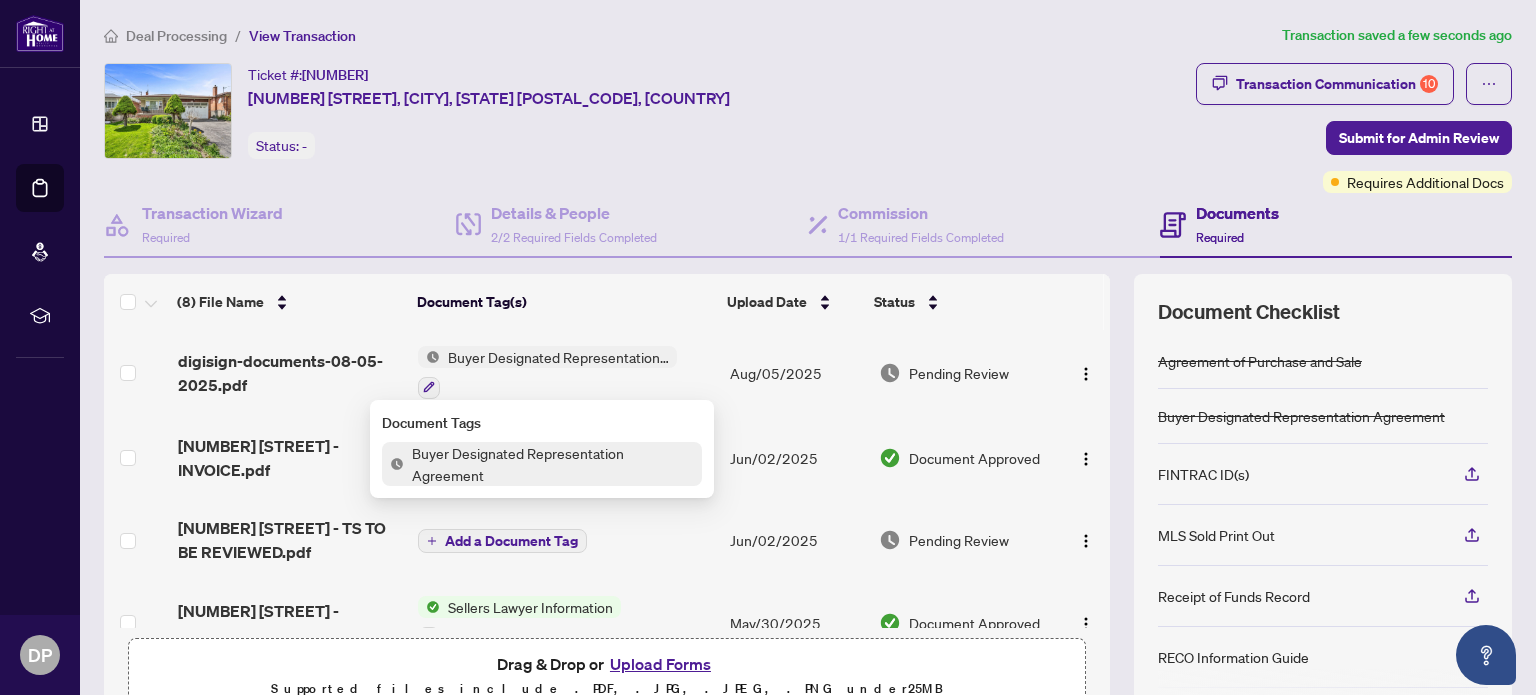 click on "Buyer Designated Representation Agreement" at bounding box center [553, 464] 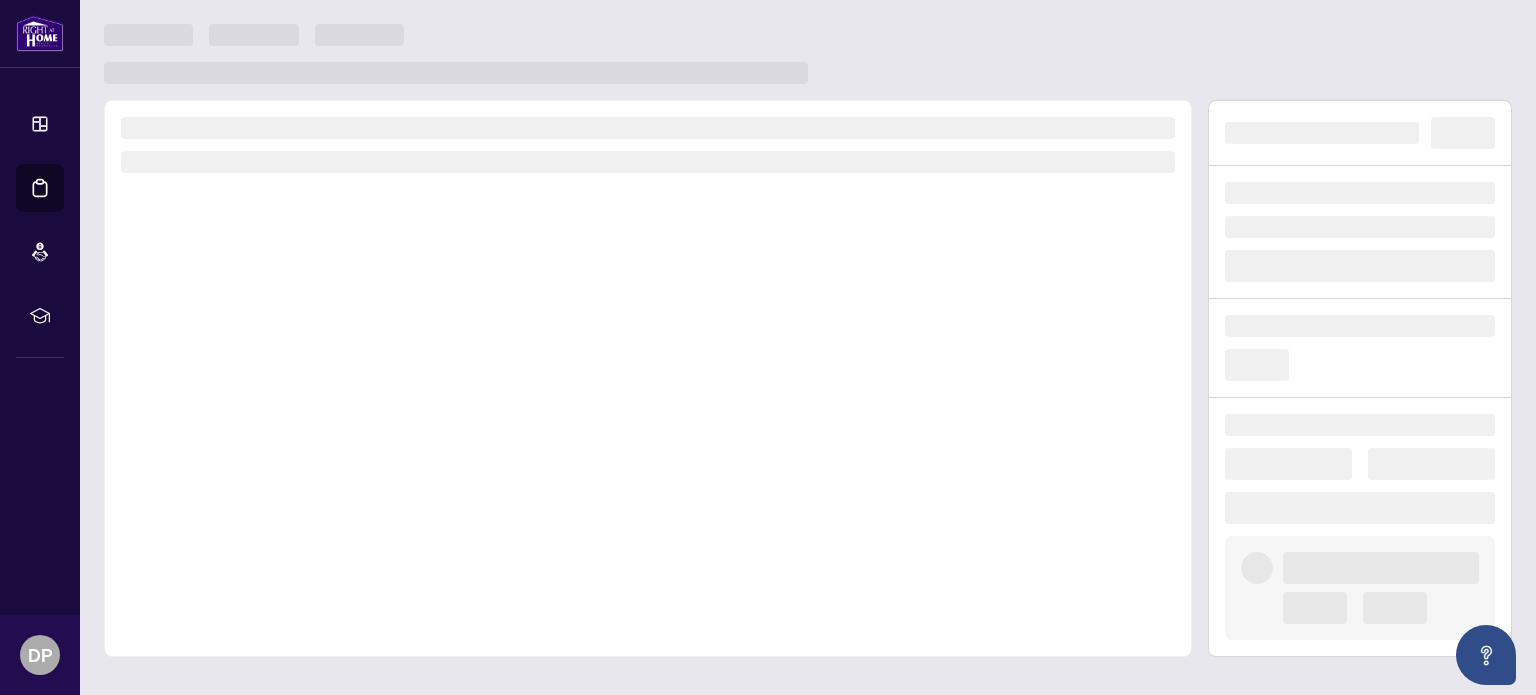click at bounding box center [648, 378] 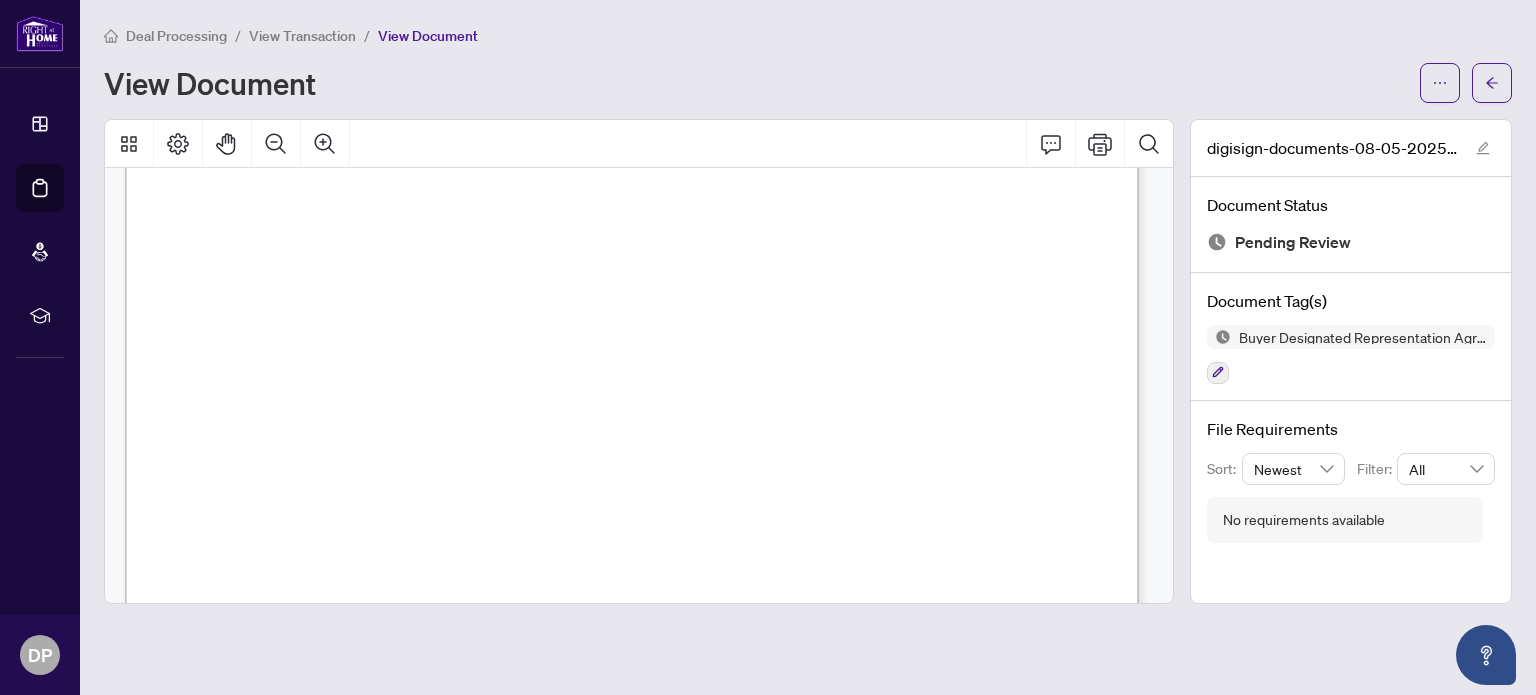 scroll, scrollTop: 16453, scrollLeft: 0, axis: vertical 